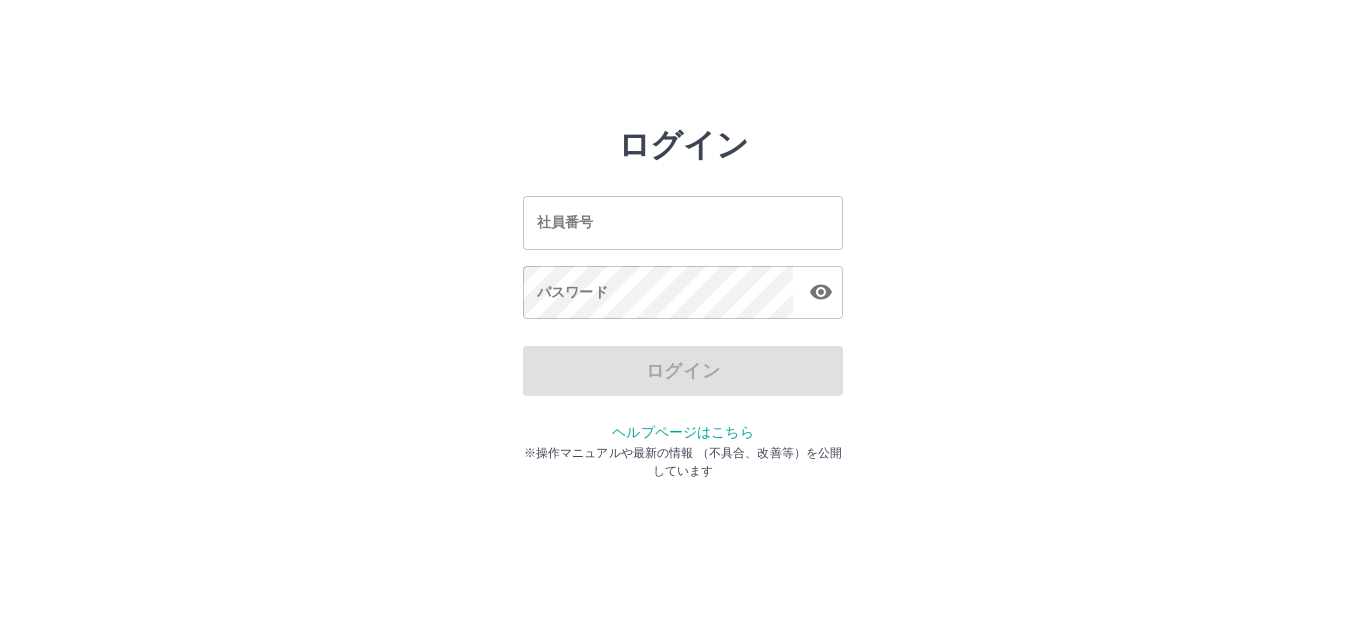 scroll, scrollTop: 0, scrollLeft: 0, axis: both 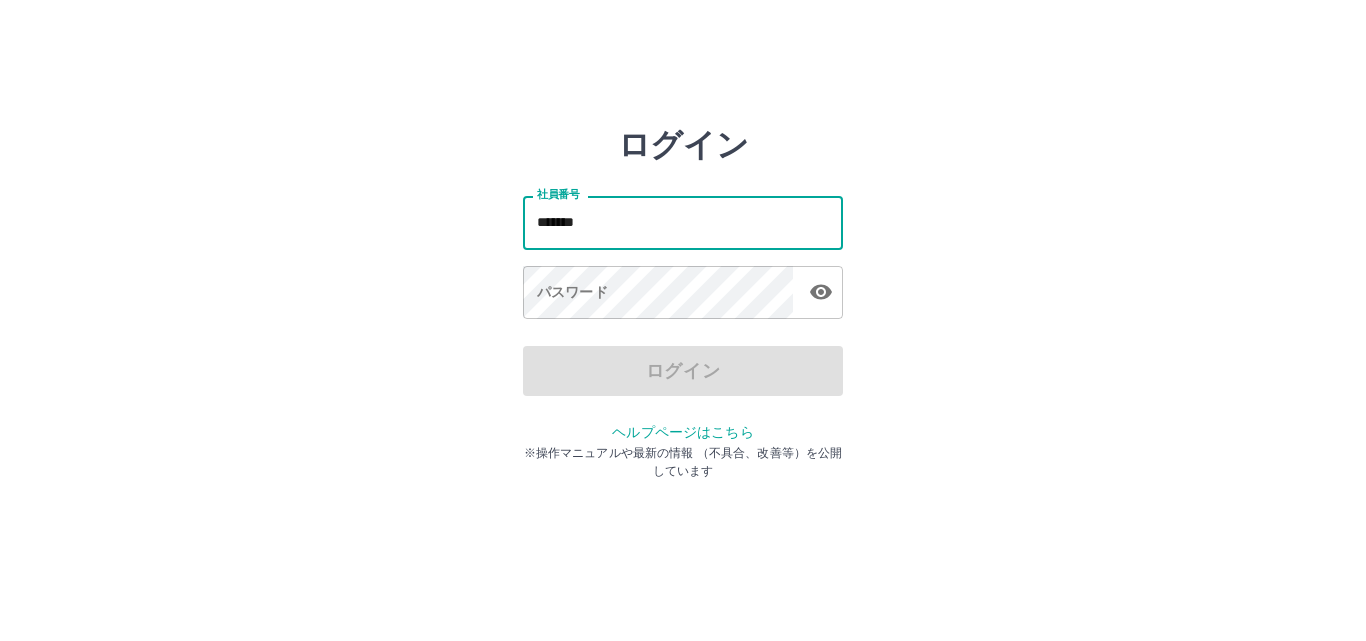 type on "*******" 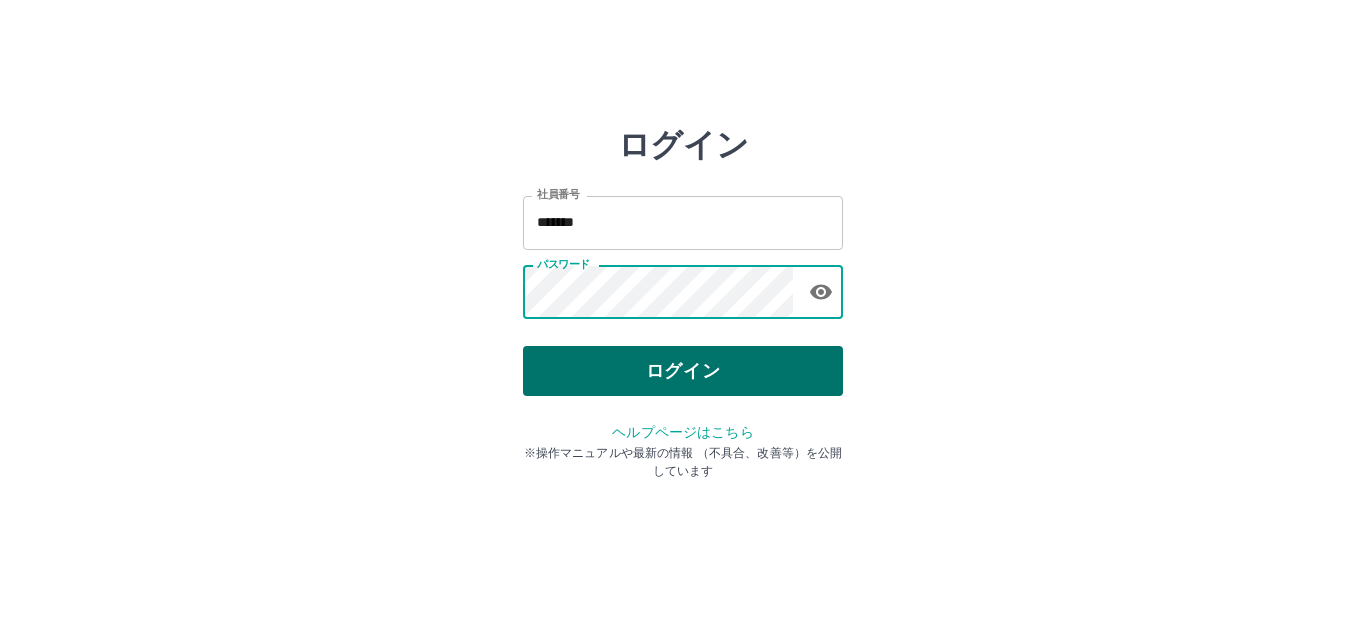 click on "ログイン" at bounding box center (683, 371) 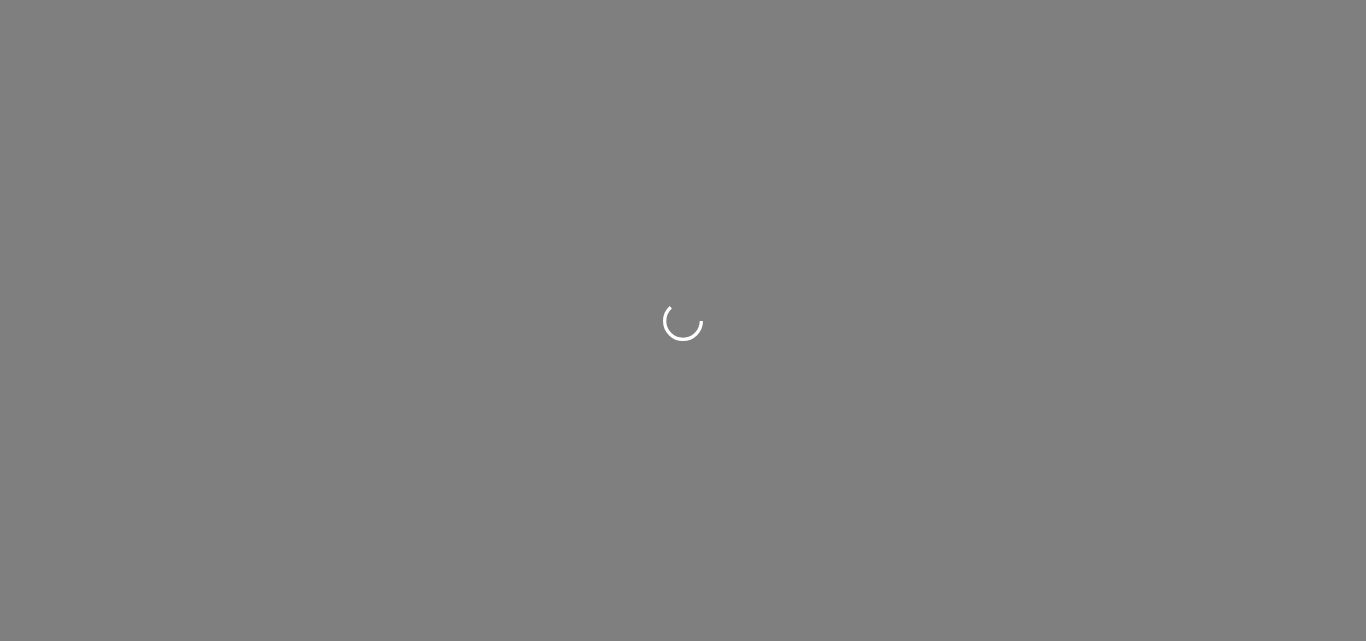 scroll, scrollTop: 0, scrollLeft: 0, axis: both 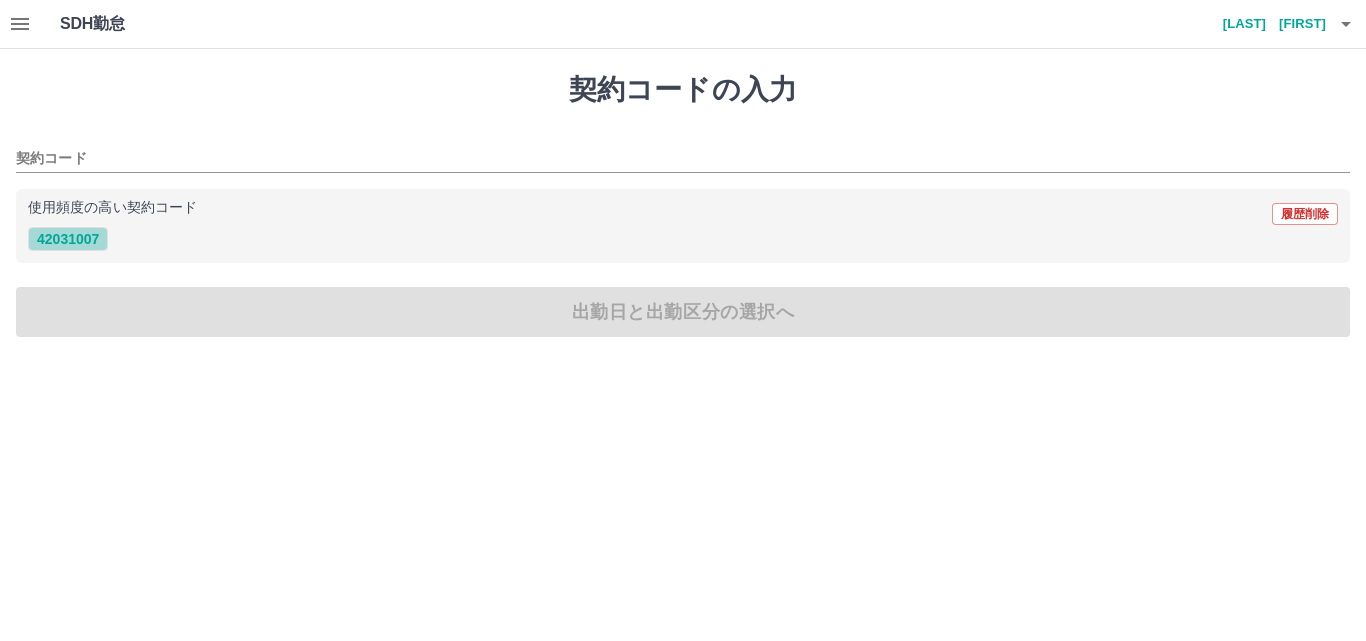 drag, startPoint x: 67, startPoint y: 235, endPoint x: 79, endPoint y: 289, distance: 55.31727 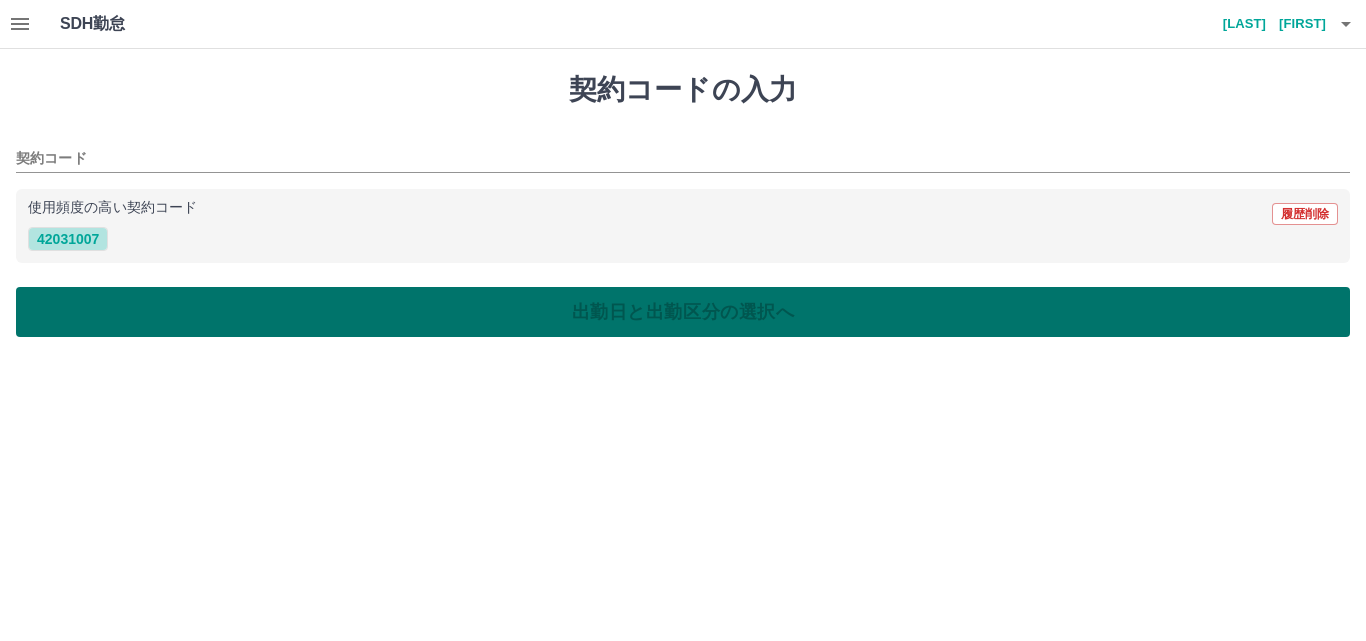 click on "42031007" at bounding box center [68, 239] 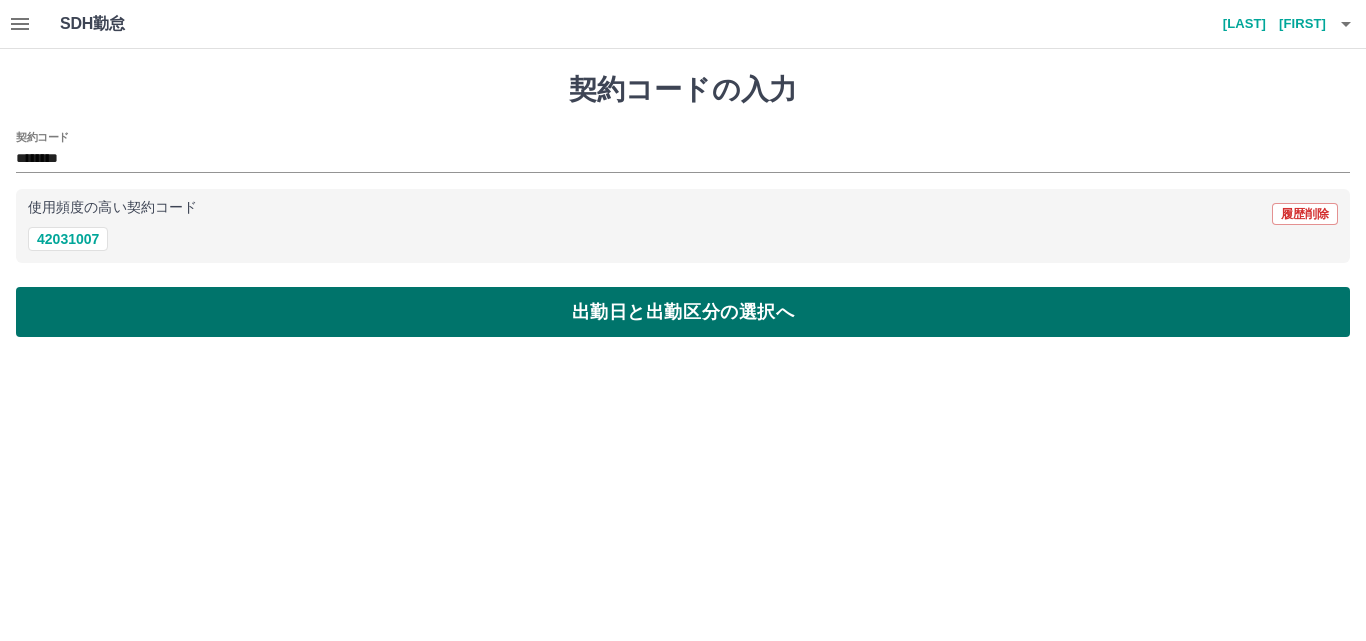click on "出勤日と出勤区分の選択へ" at bounding box center [683, 312] 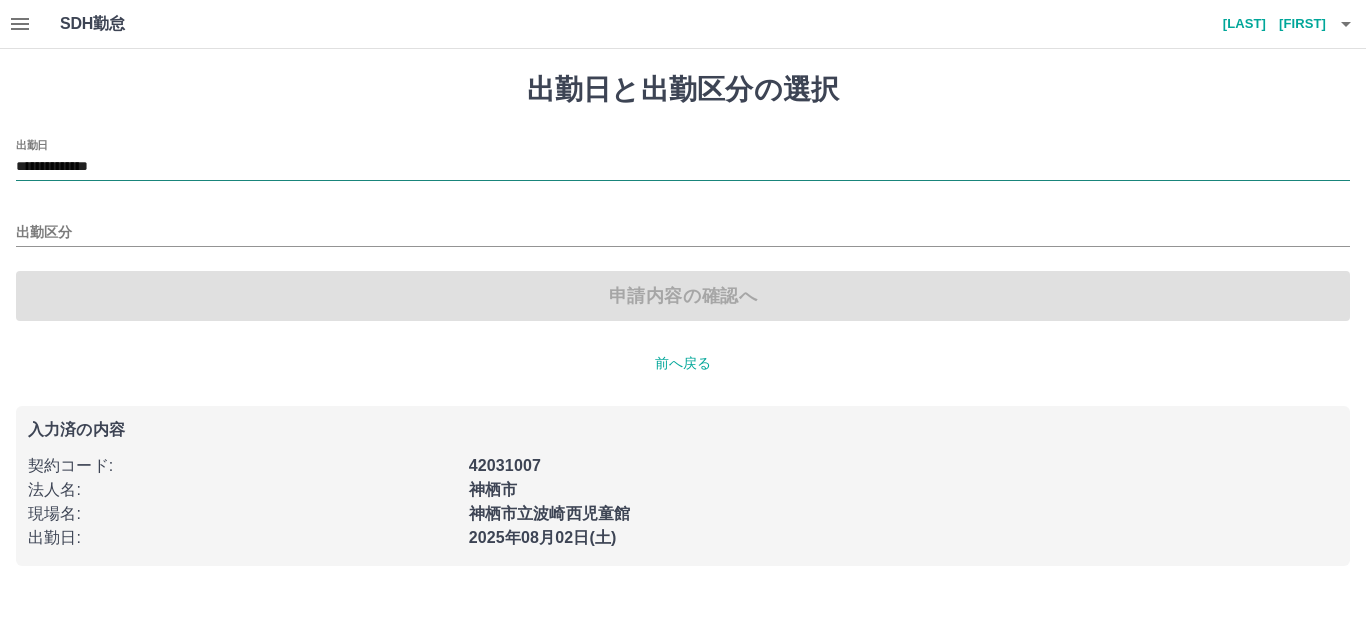 click on "**********" at bounding box center (683, 167) 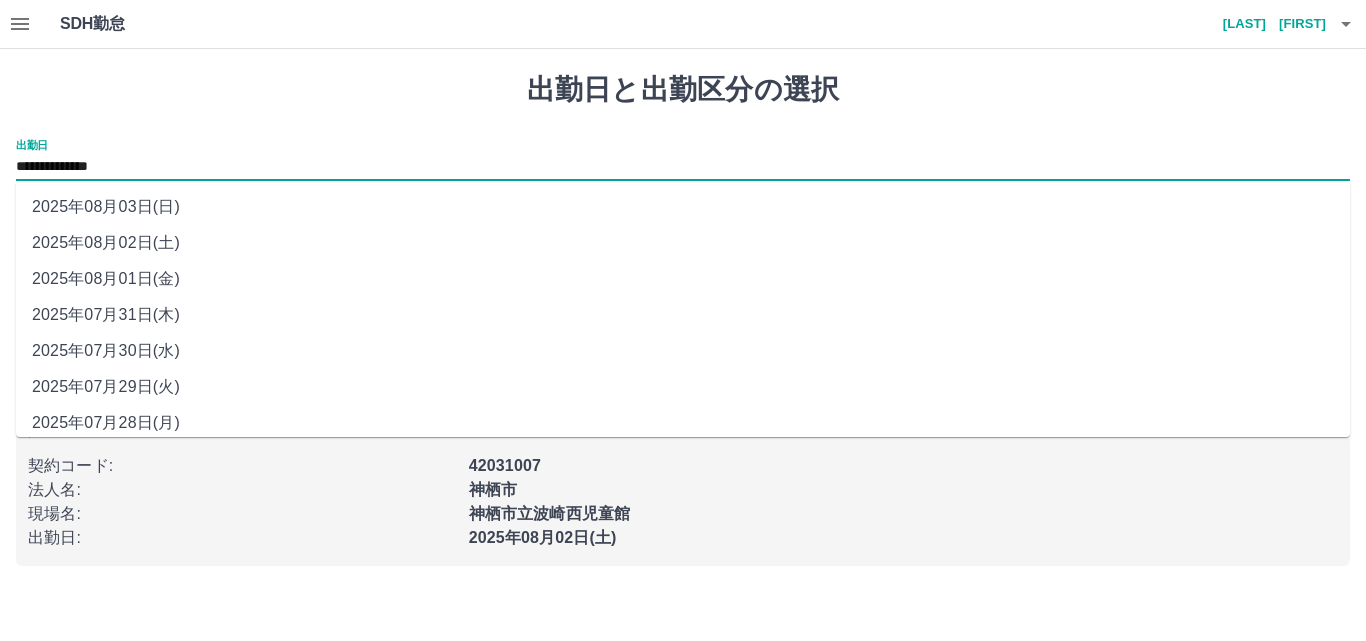 click on "2025年08月03日(日)" at bounding box center (683, 207) 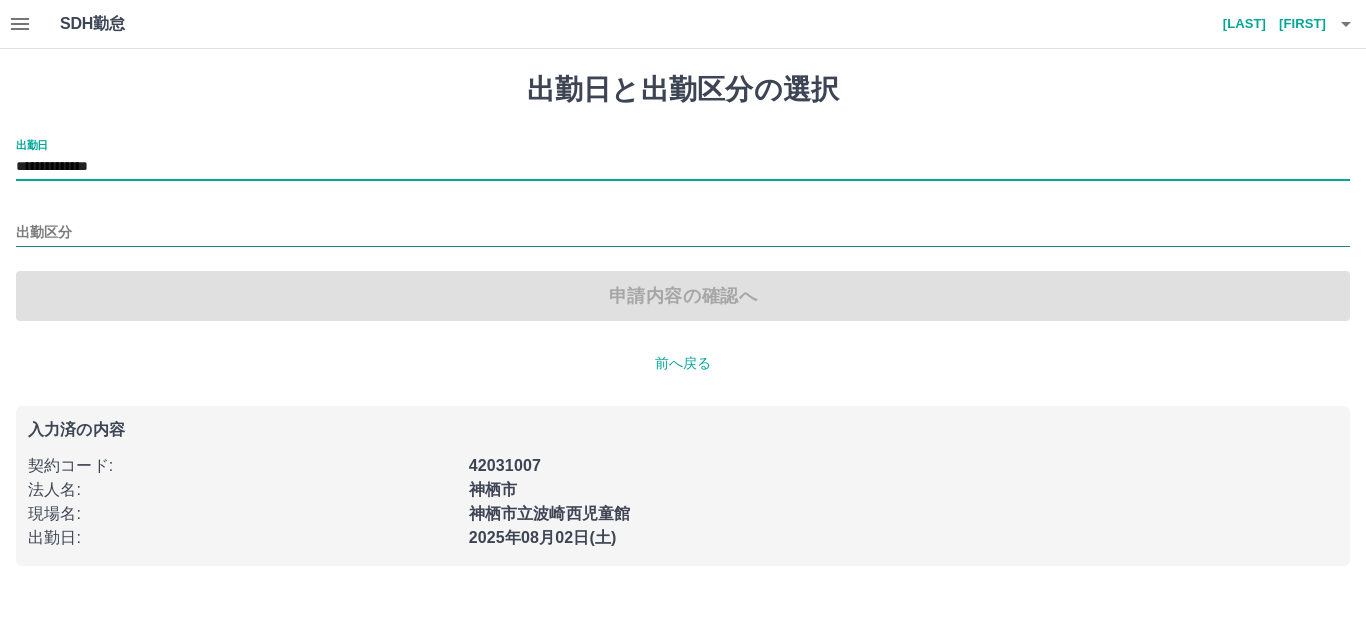 click on "出勤区分" at bounding box center [683, 233] 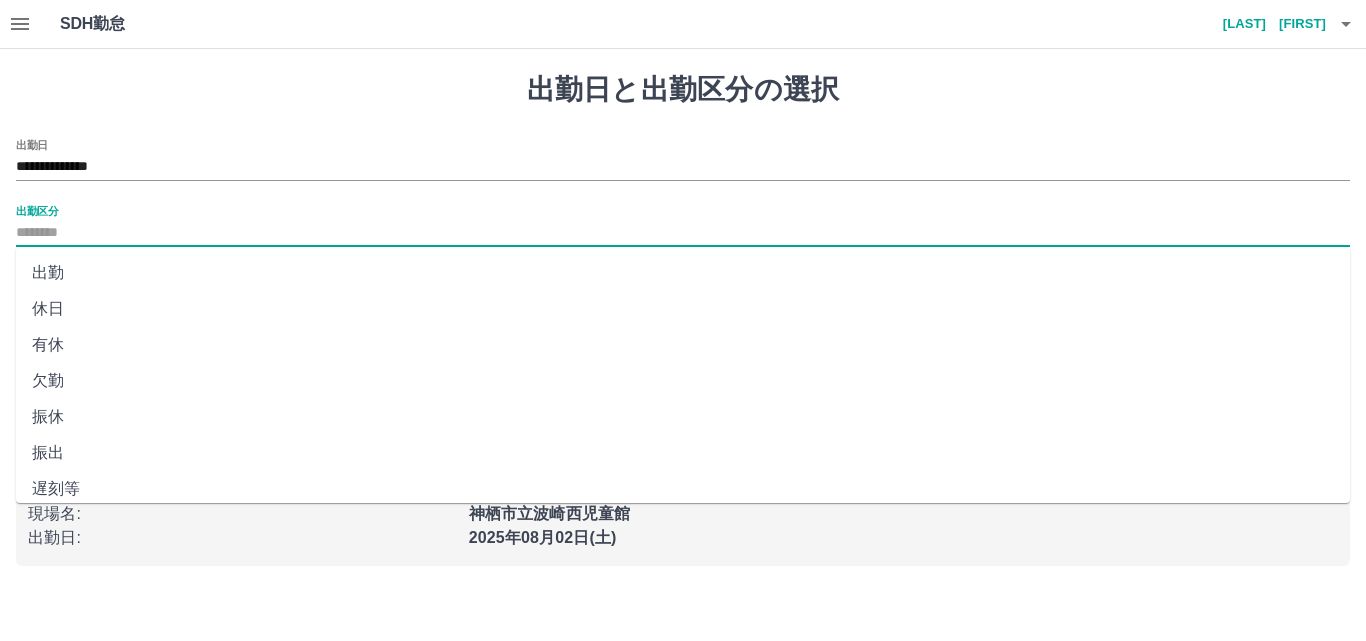 click on "有休" at bounding box center (683, 345) 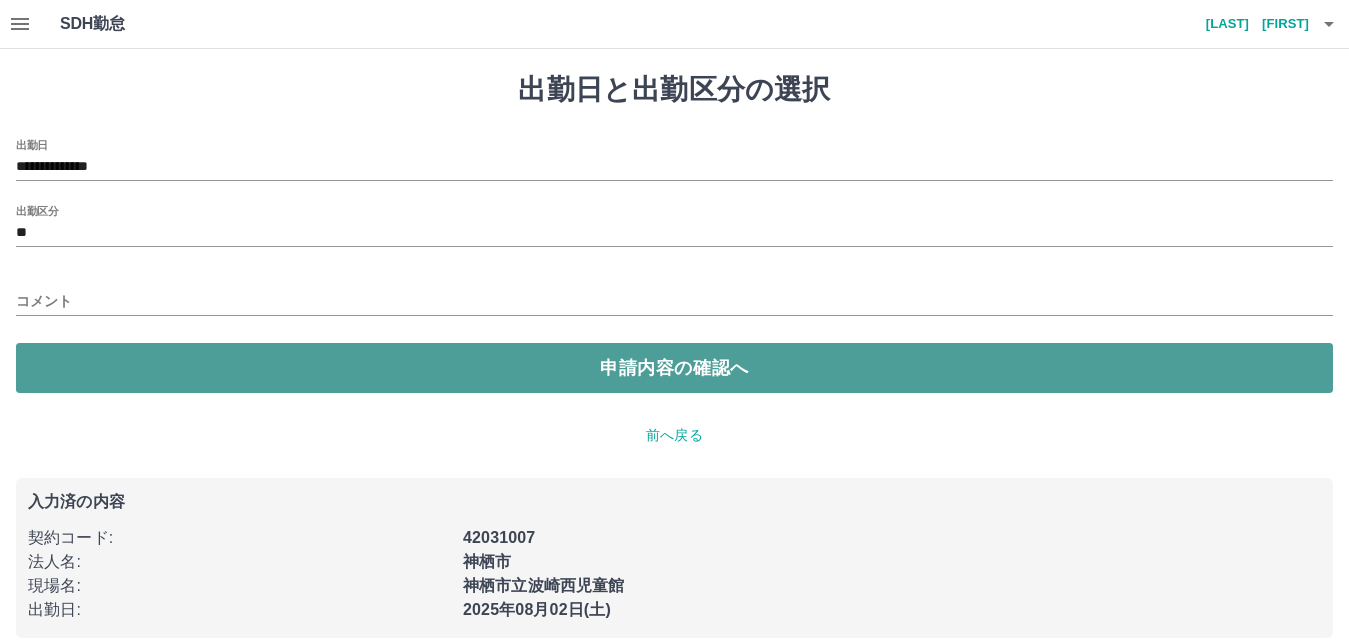click on "申請内容の確認へ" at bounding box center (674, 368) 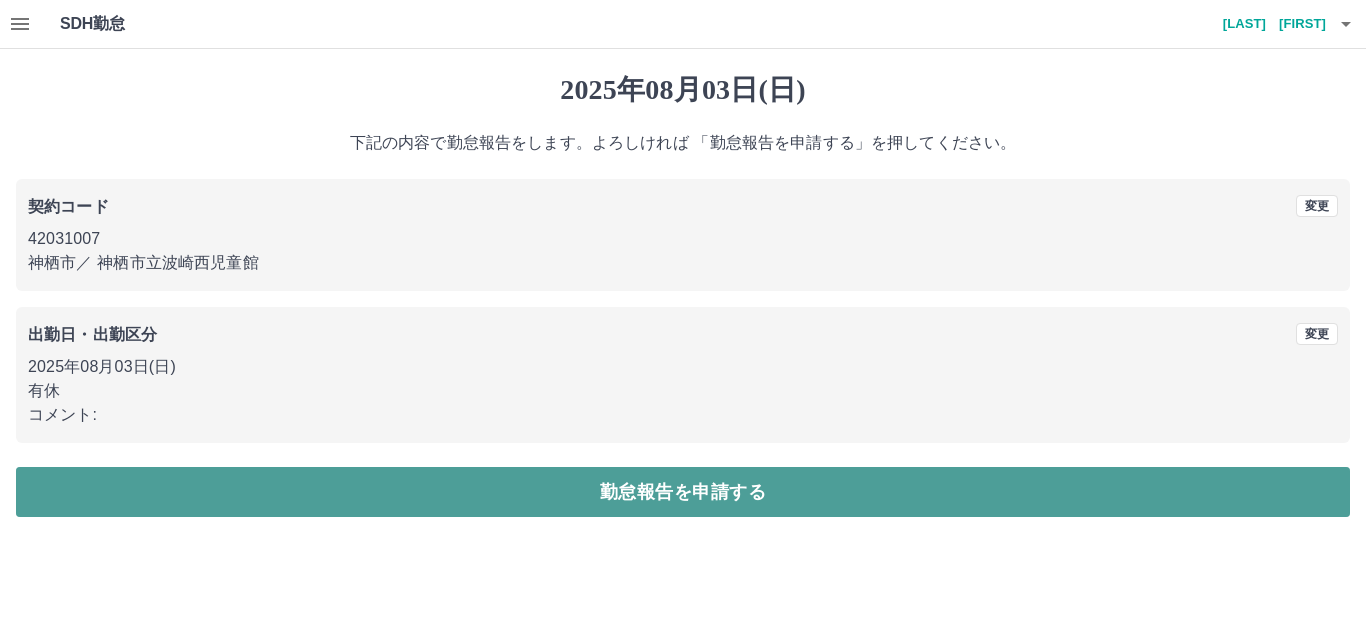 click on "勤怠報告を申請する" at bounding box center (683, 492) 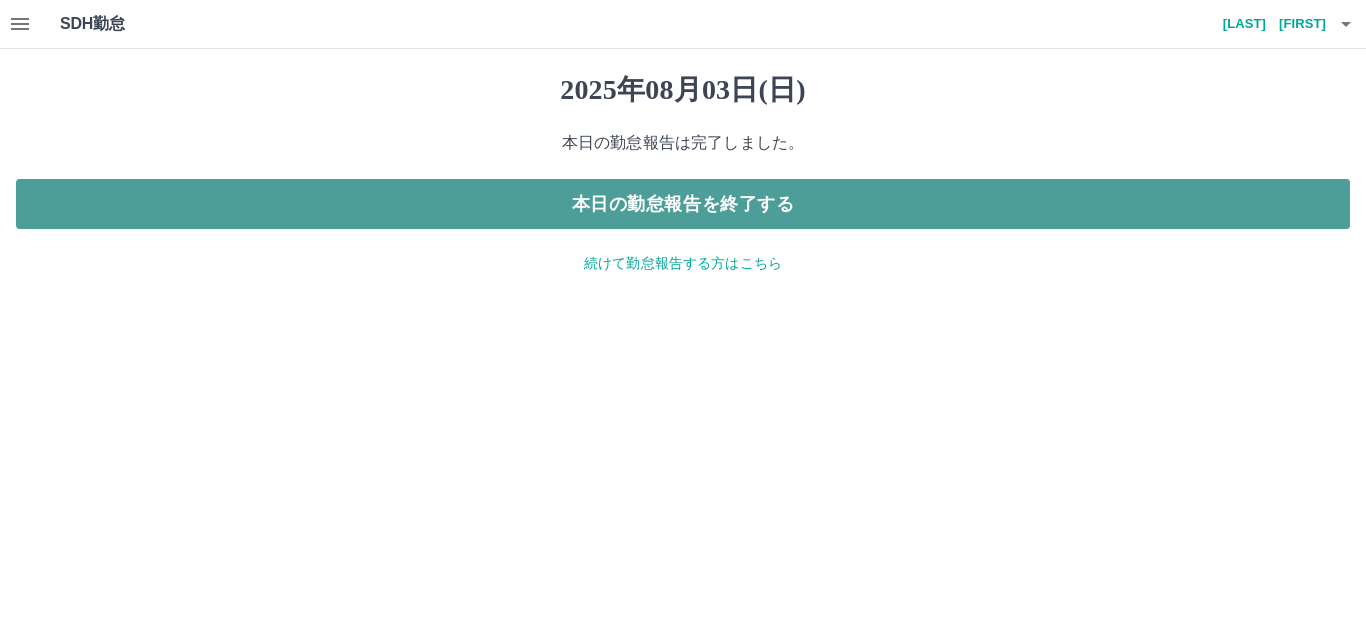 click on "本日の勤怠報告を終了する" at bounding box center [683, 204] 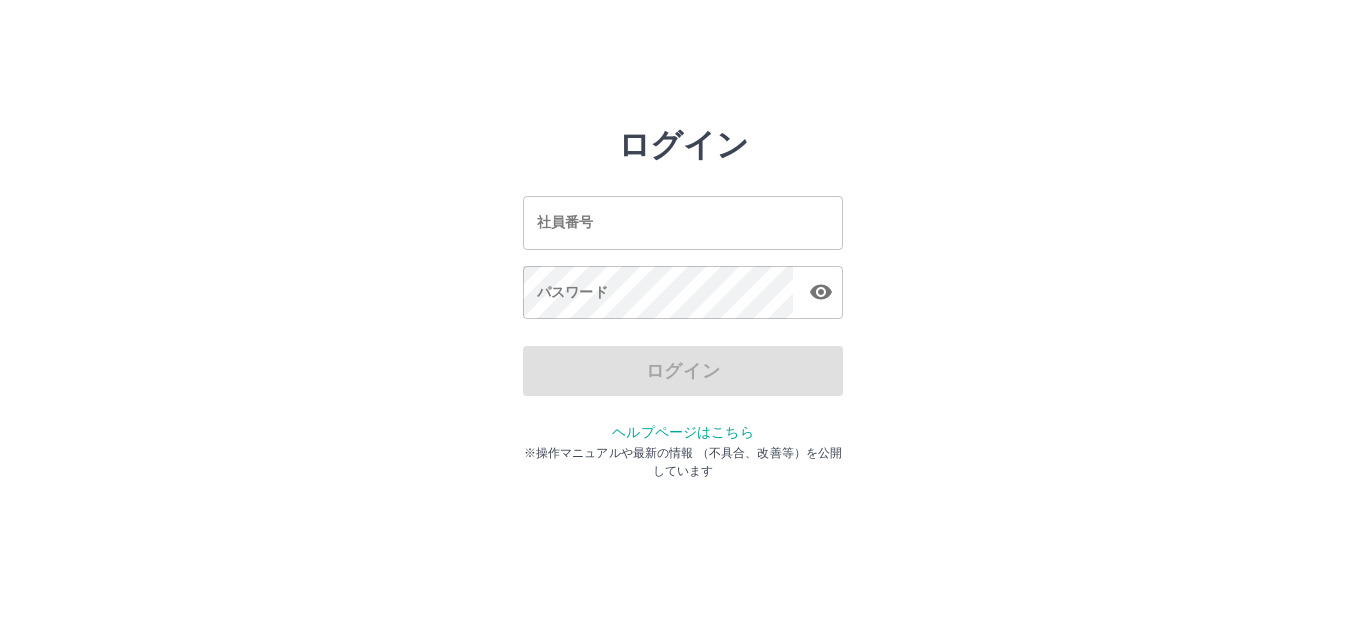 scroll, scrollTop: 0, scrollLeft: 0, axis: both 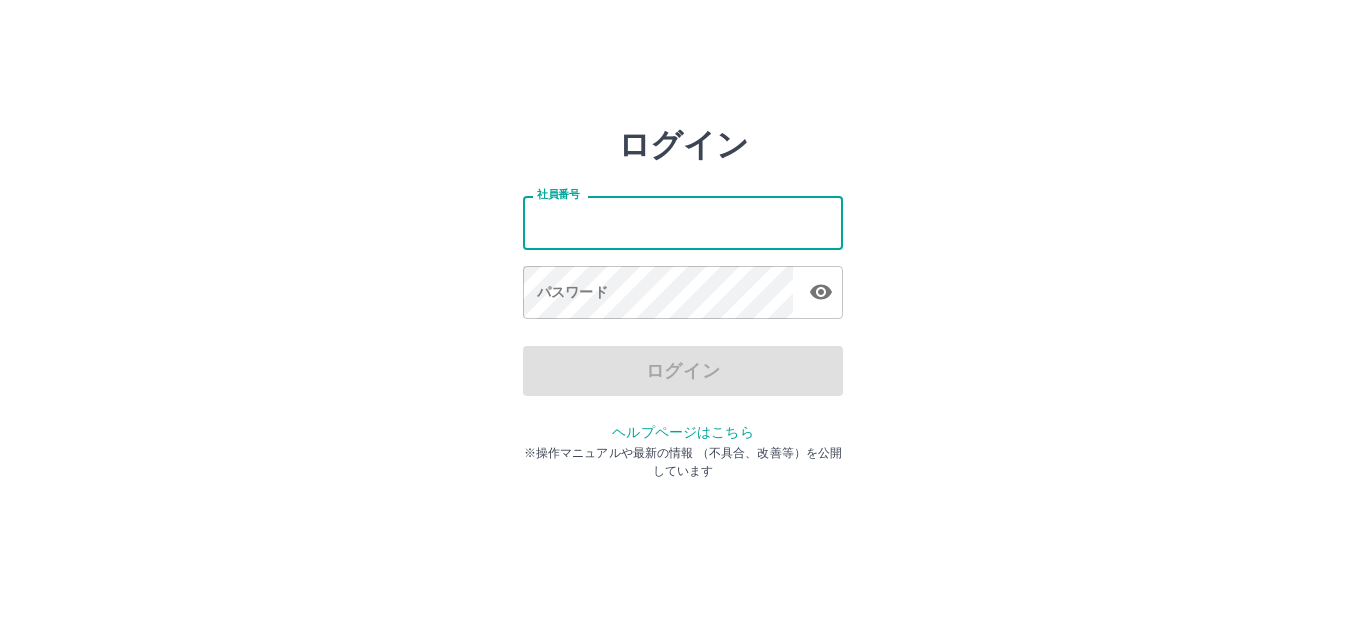 click on "社員番号" at bounding box center [683, 222] 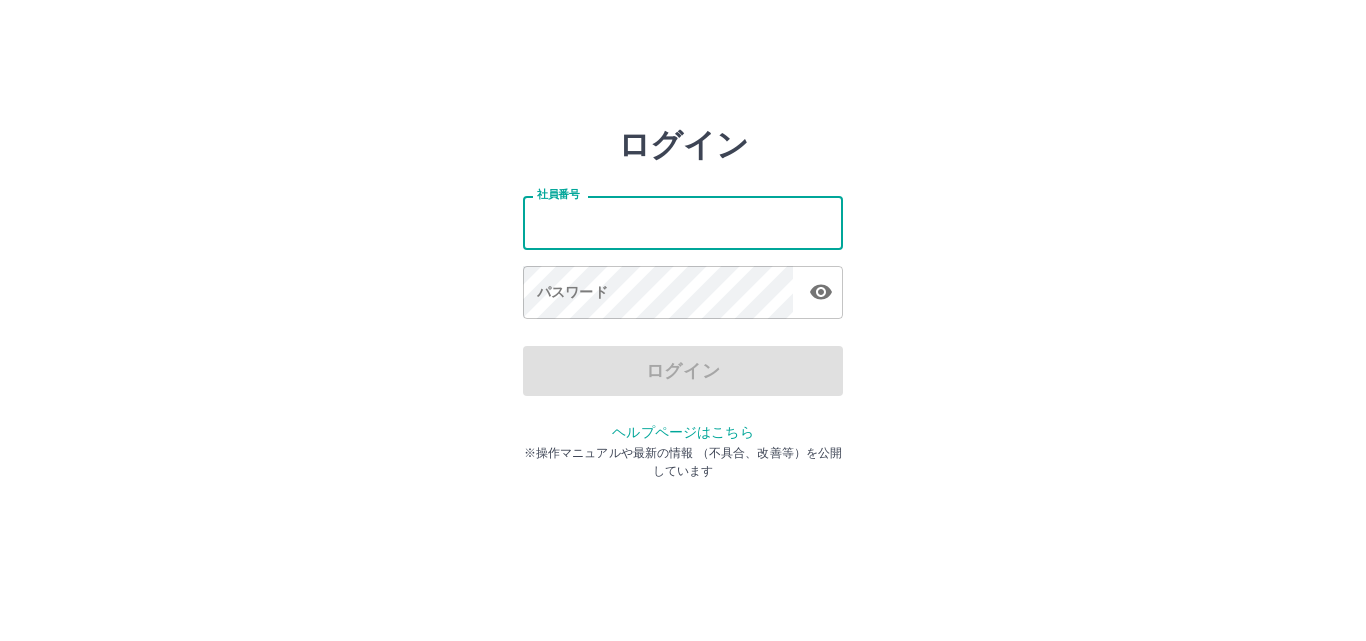 type on "*******" 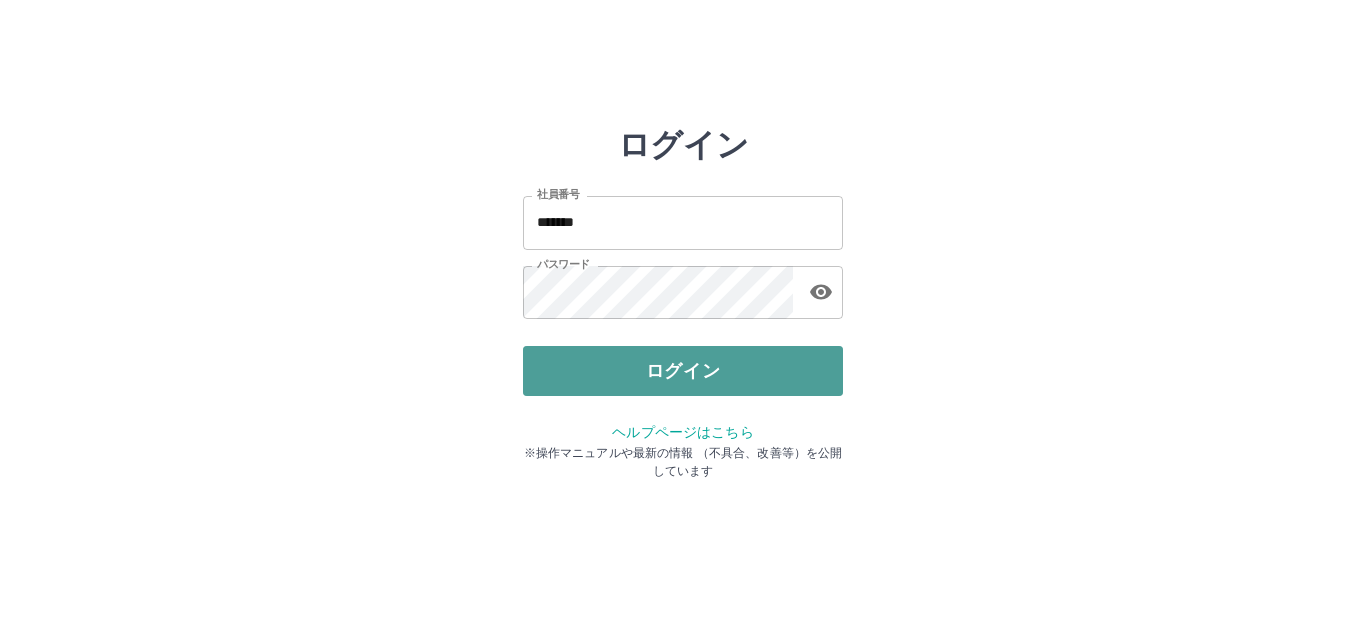 click on "ログイン" at bounding box center [683, 371] 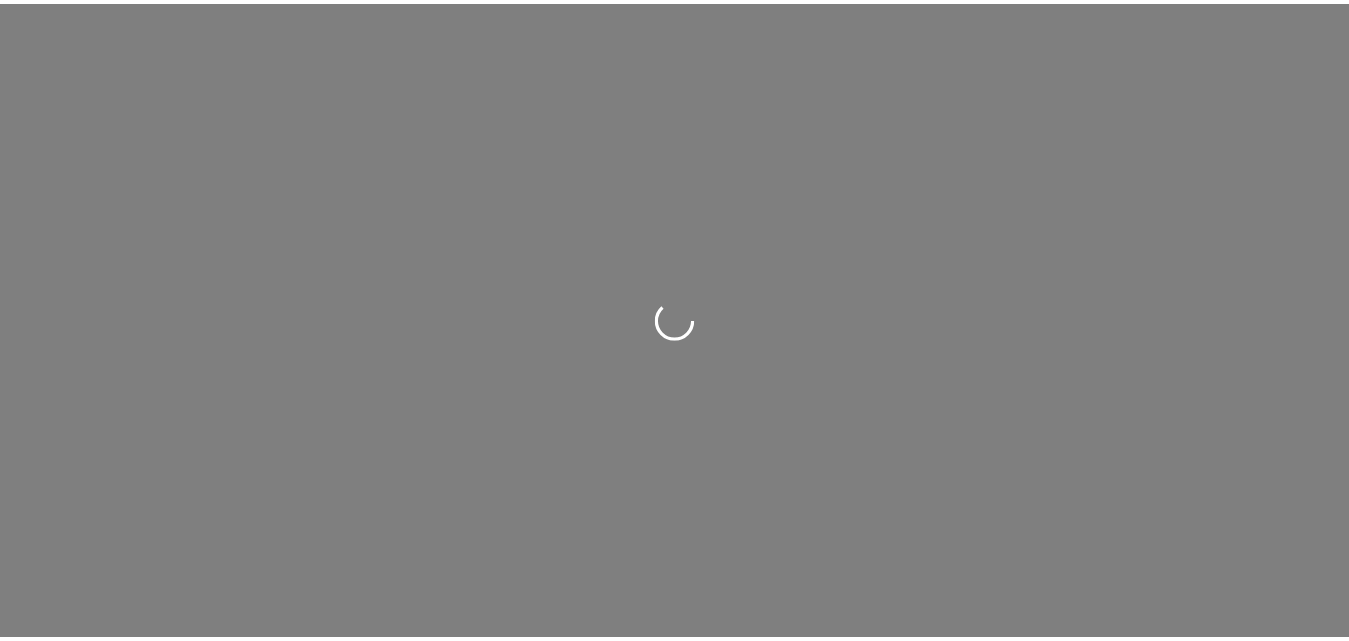 scroll, scrollTop: 0, scrollLeft: 0, axis: both 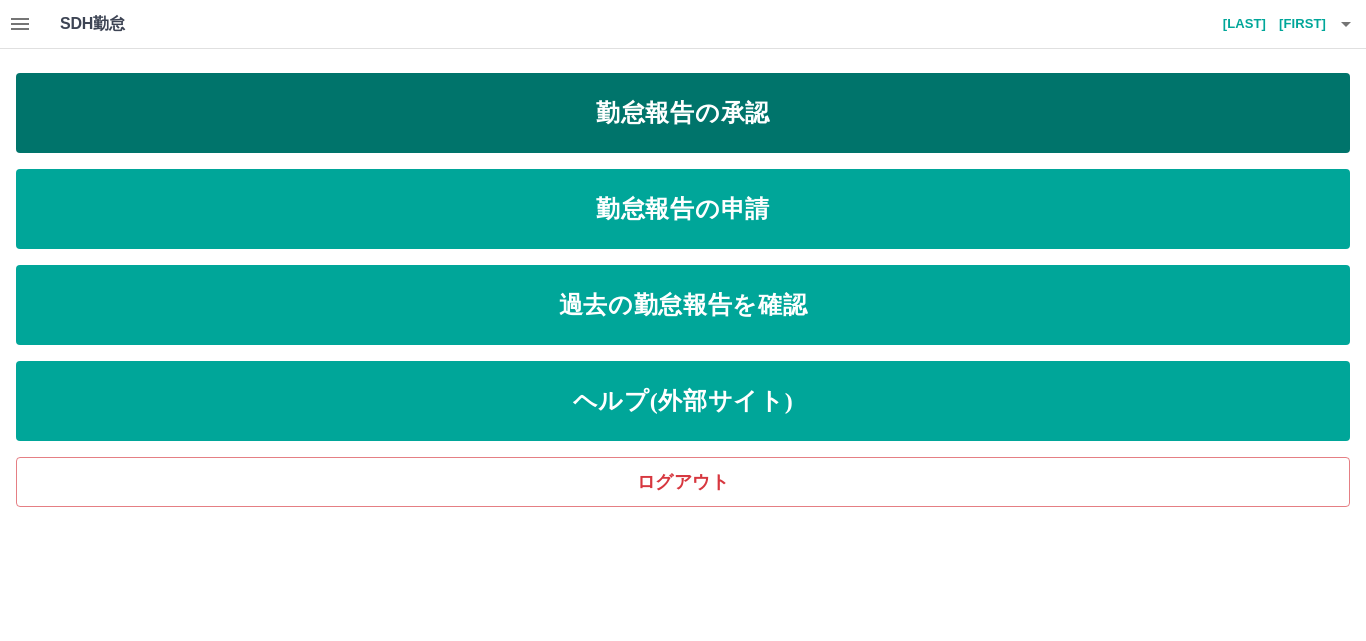 click on "勤怠報告の承認" at bounding box center [683, 113] 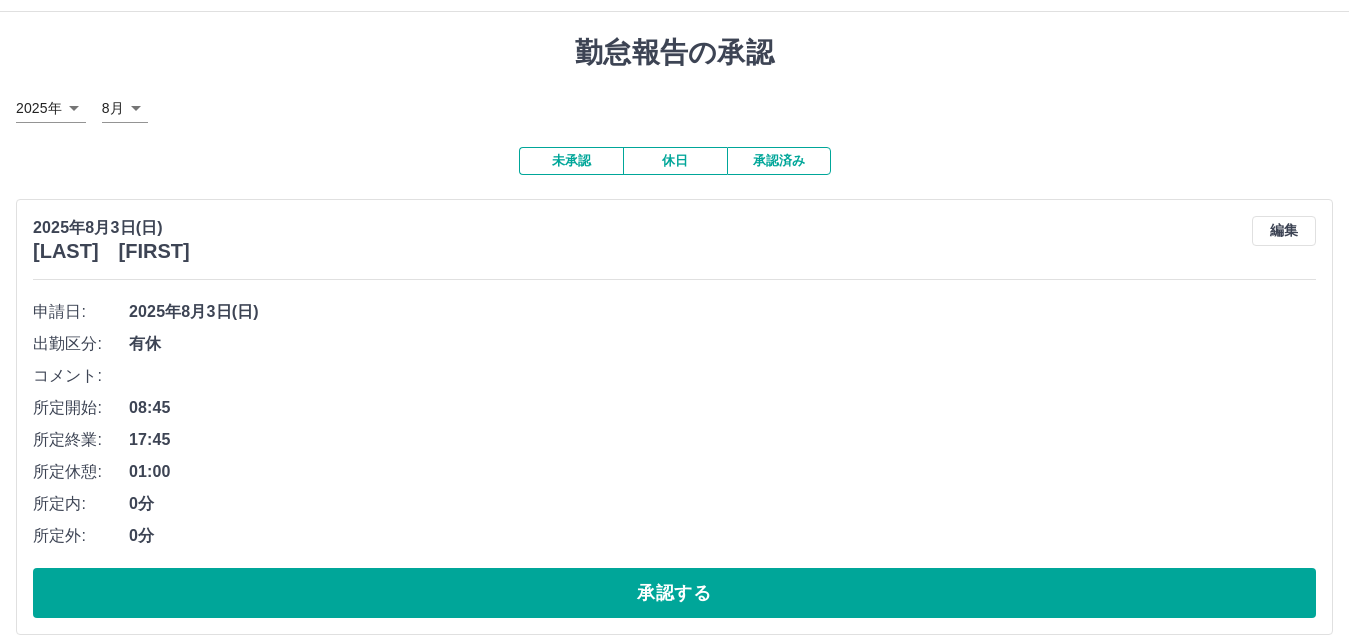 scroll, scrollTop: 57, scrollLeft: 0, axis: vertical 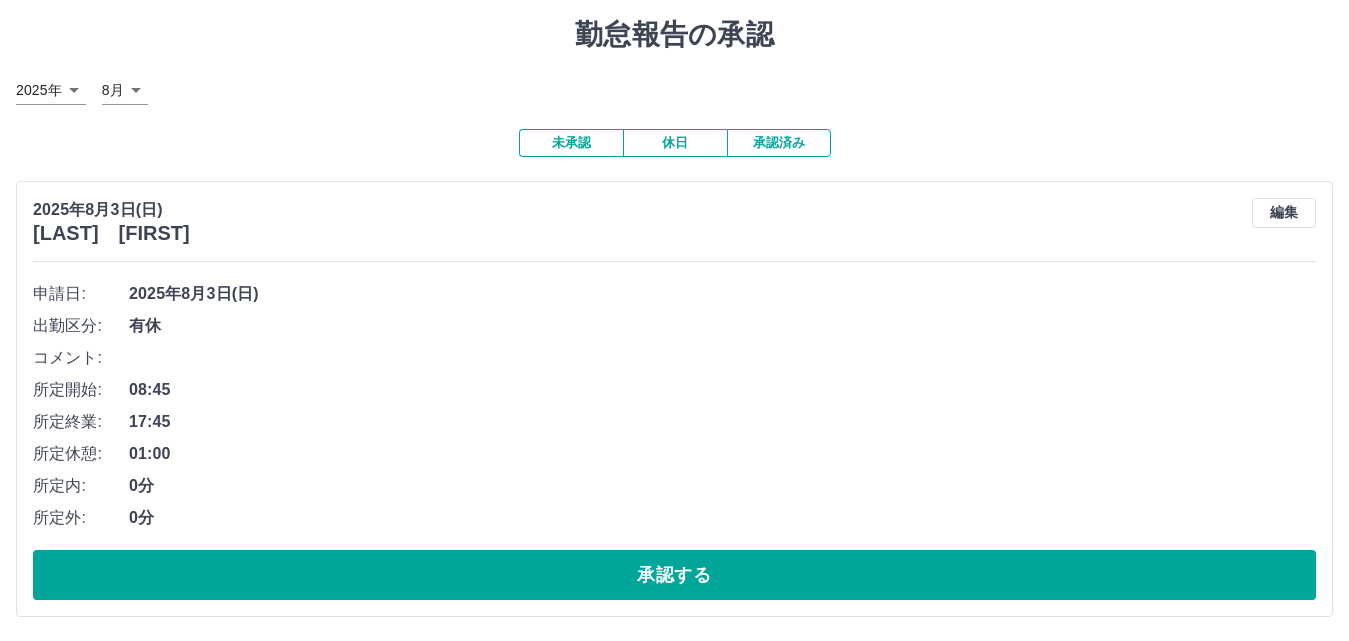 click on "承認済み" at bounding box center (779, 143) 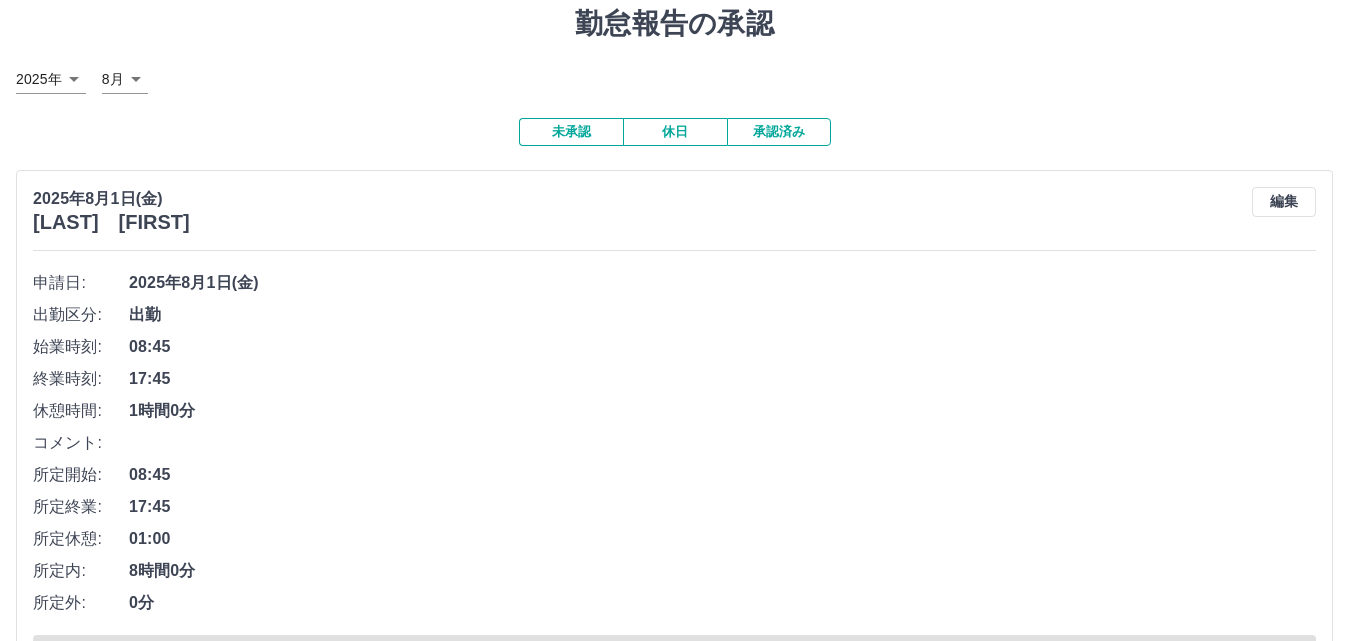 scroll, scrollTop: 0, scrollLeft: 0, axis: both 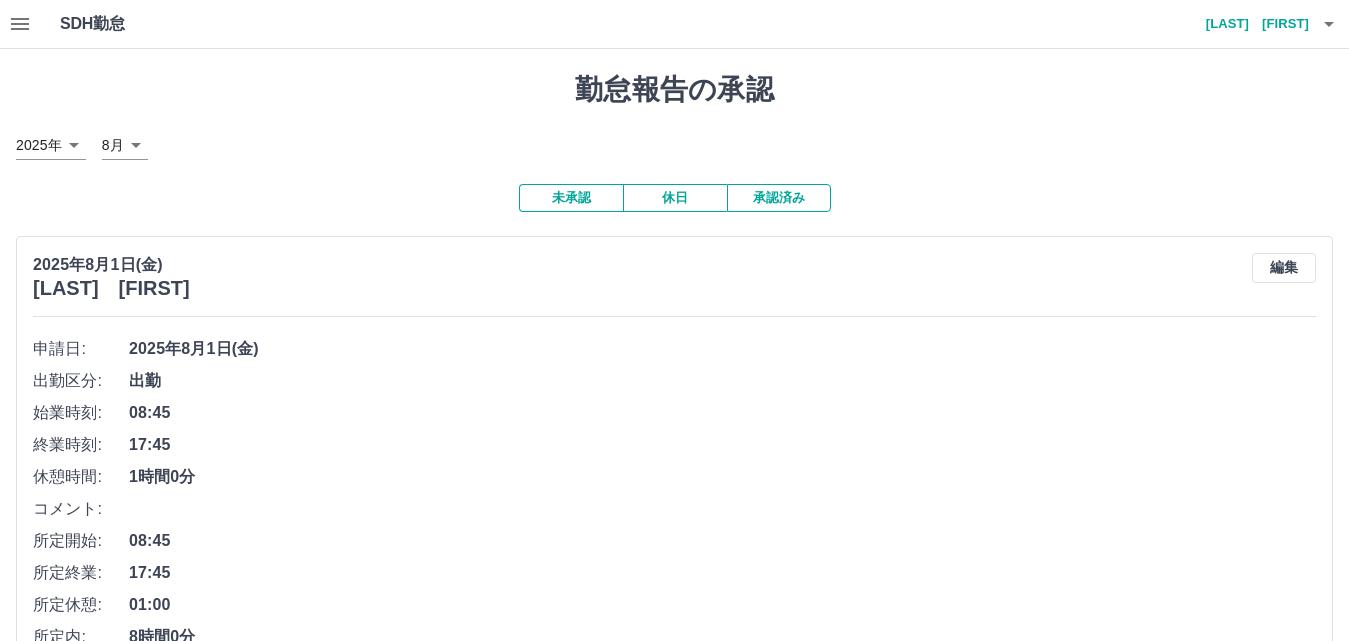 click on "未承認" at bounding box center [571, 198] 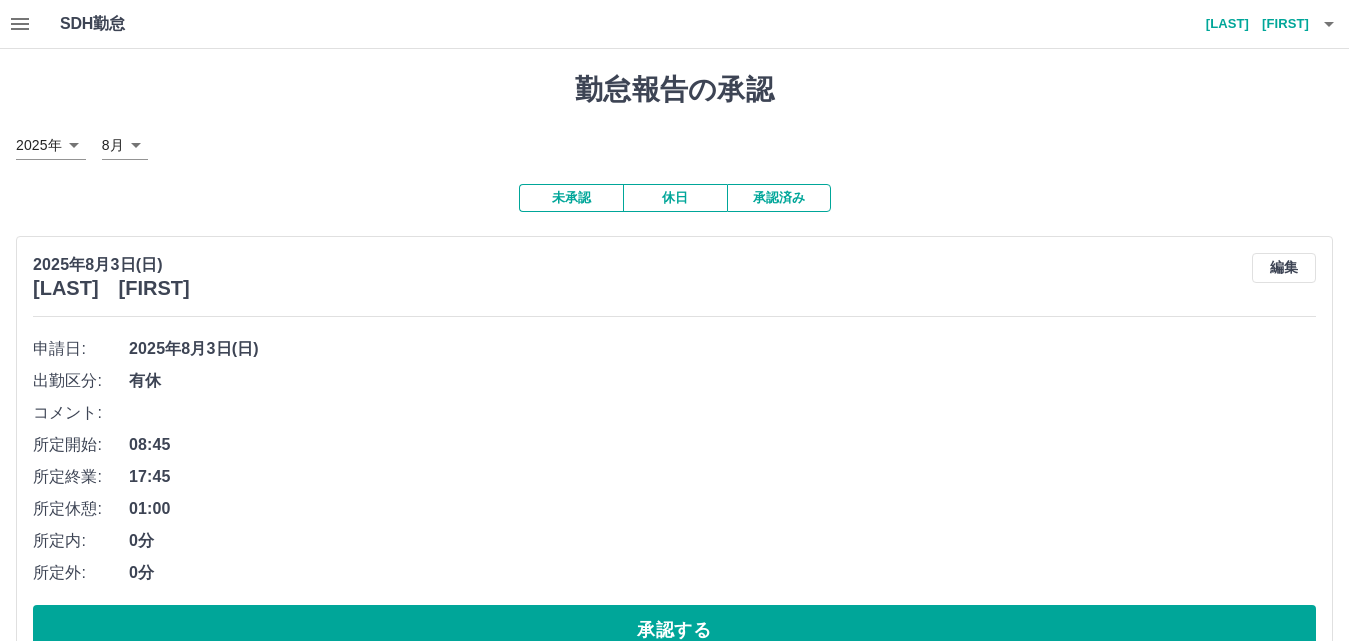 scroll, scrollTop: 57, scrollLeft: 0, axis: vertical 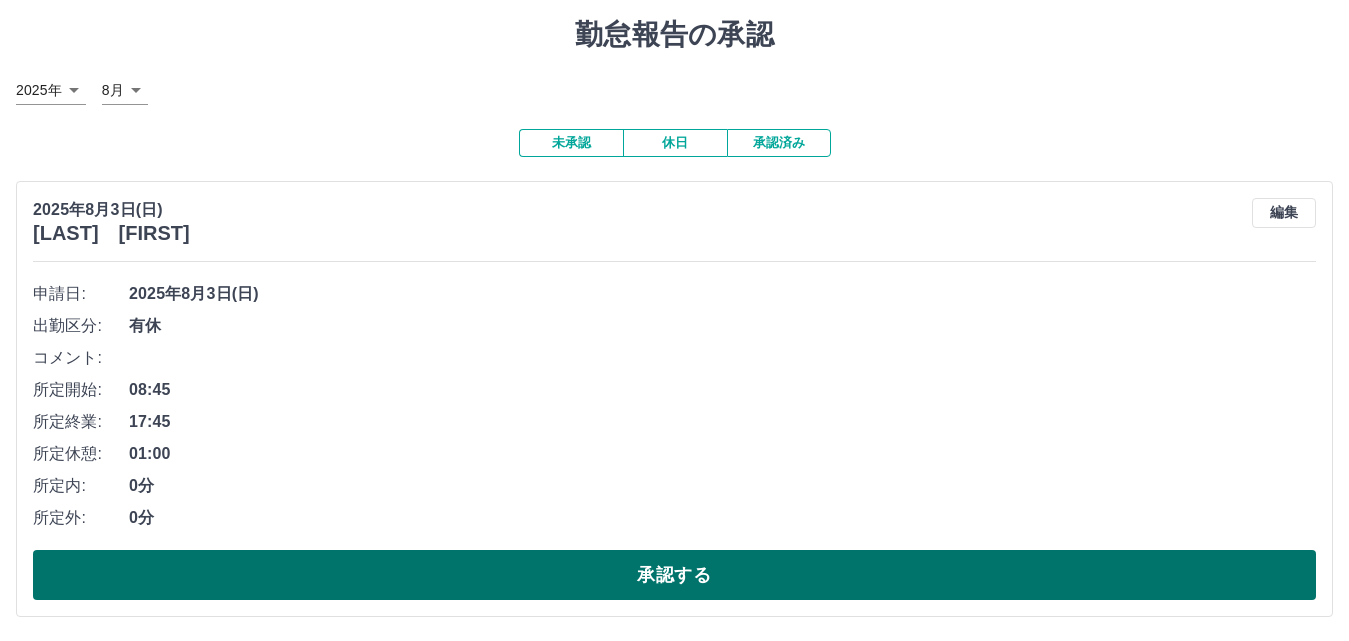 click on "承認する" at bounding box center (674, 575) 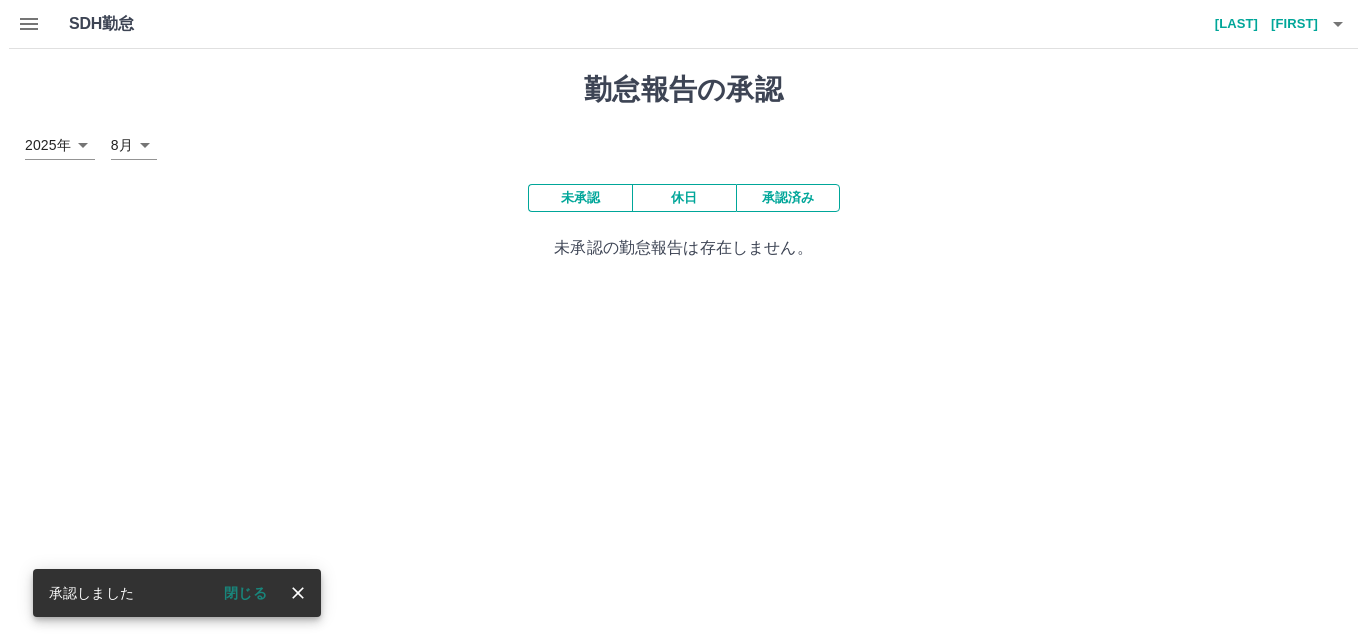 scroll, scrollTop: 0, scrollLeft: 0, axis: both 